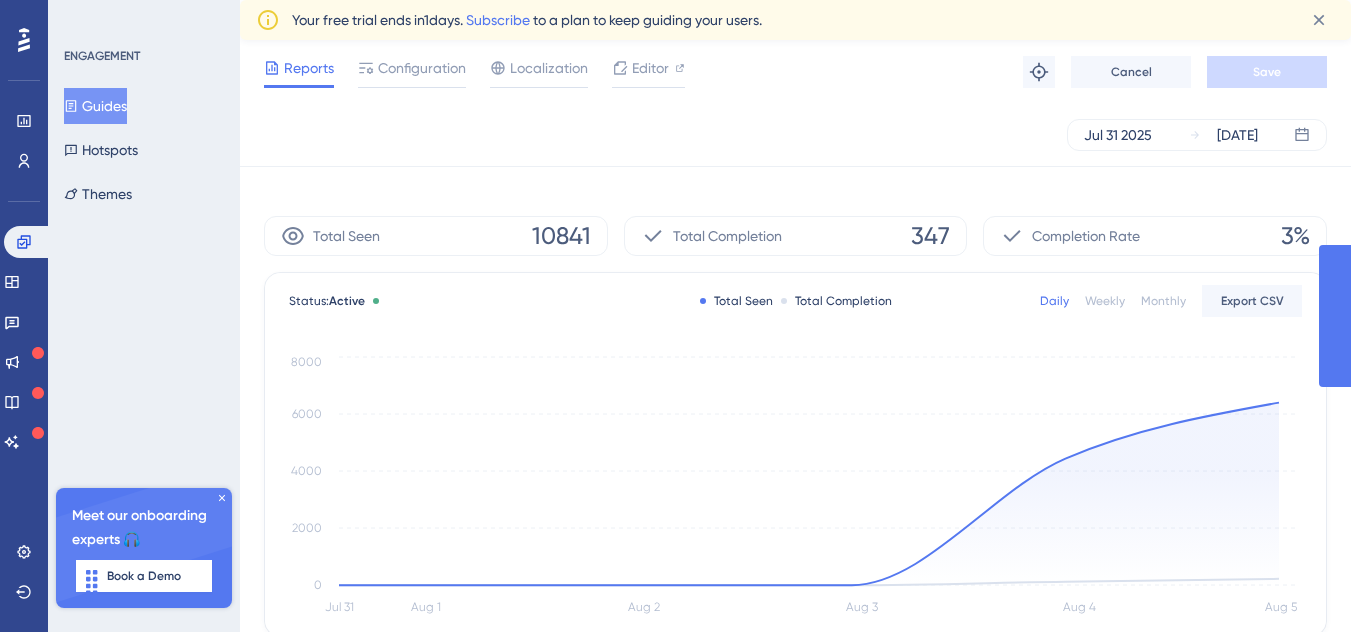 scroll, scrollTop: 523, scrollLeft: 0, axis: vertical 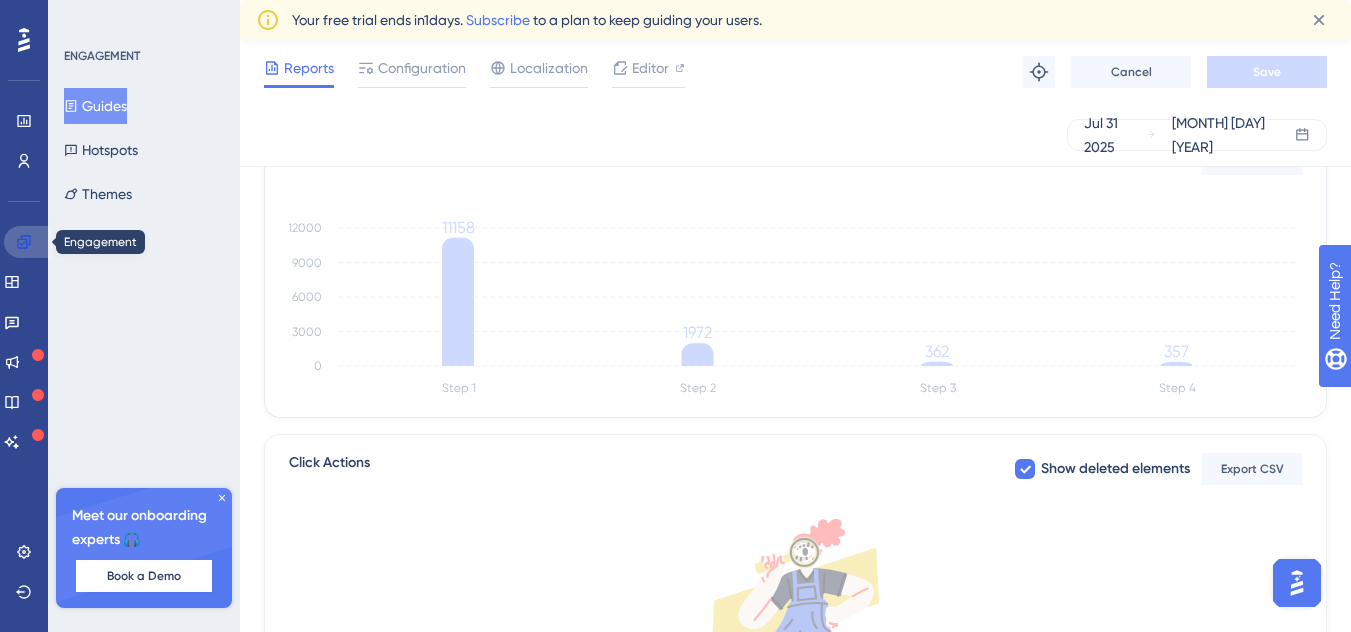 click 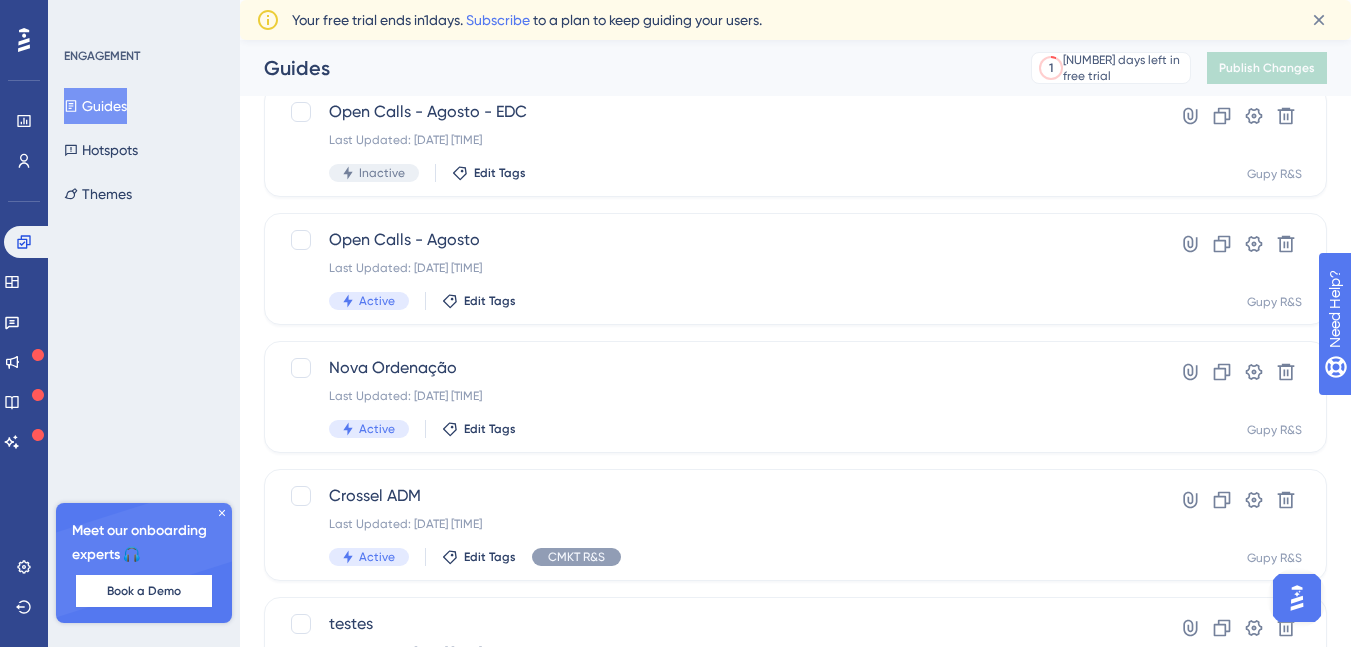 scroll, scrollTop: 131, scrollLeft: 0, axis: vertical 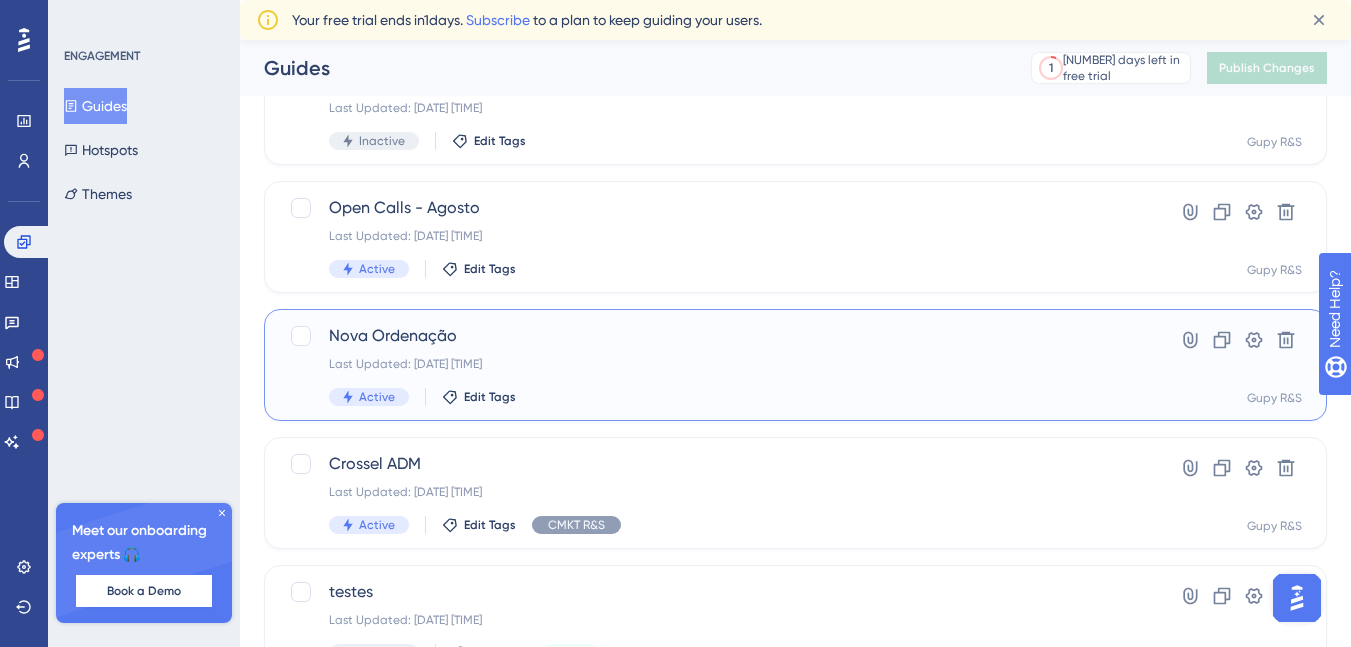 click on "Nova Ordenação Last Updated: 05 de ago. de 2025 02:06 PM Active Edit Tags" at bounding box center (715, 365) 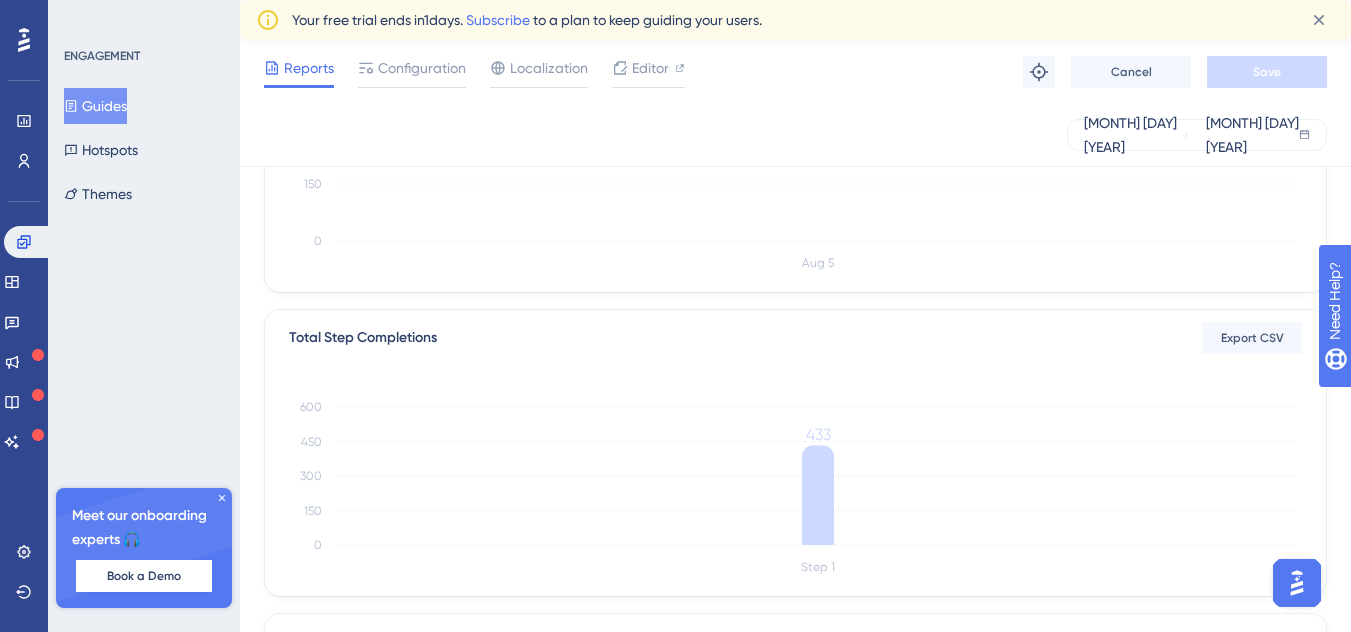 scroll, scrollTop: 0, scrollLeft: 0, axis: both 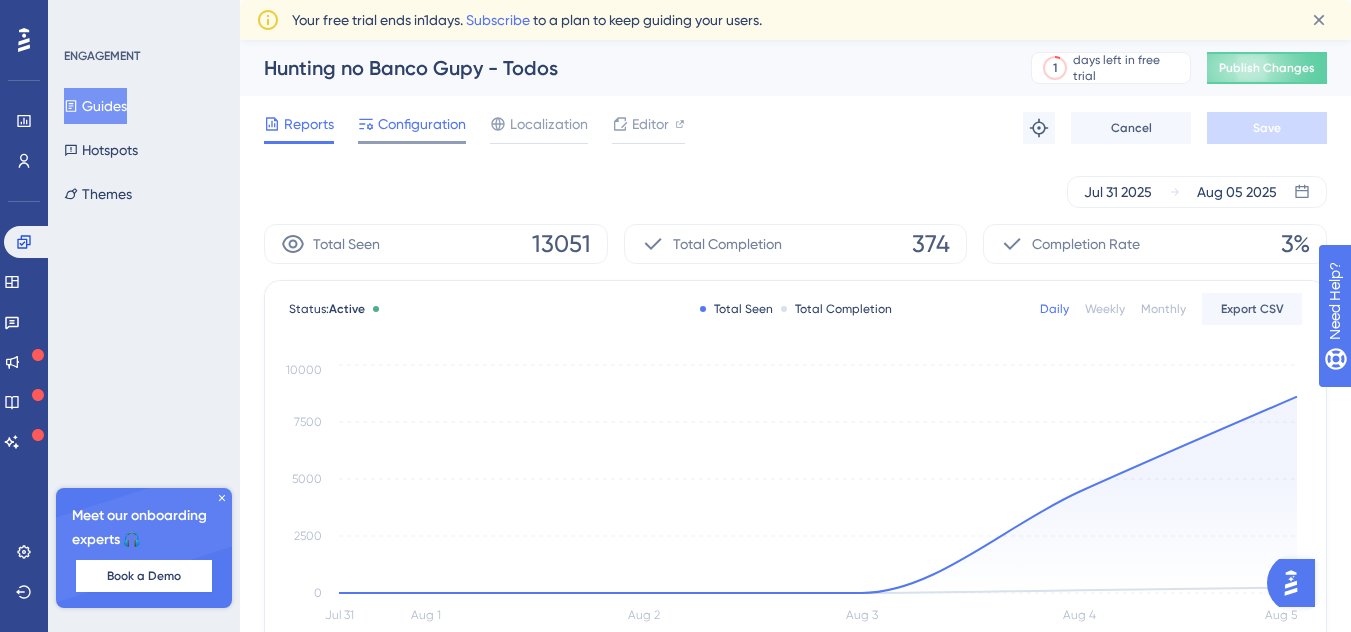 click on "Configuration" at bounding box center [422, 124] 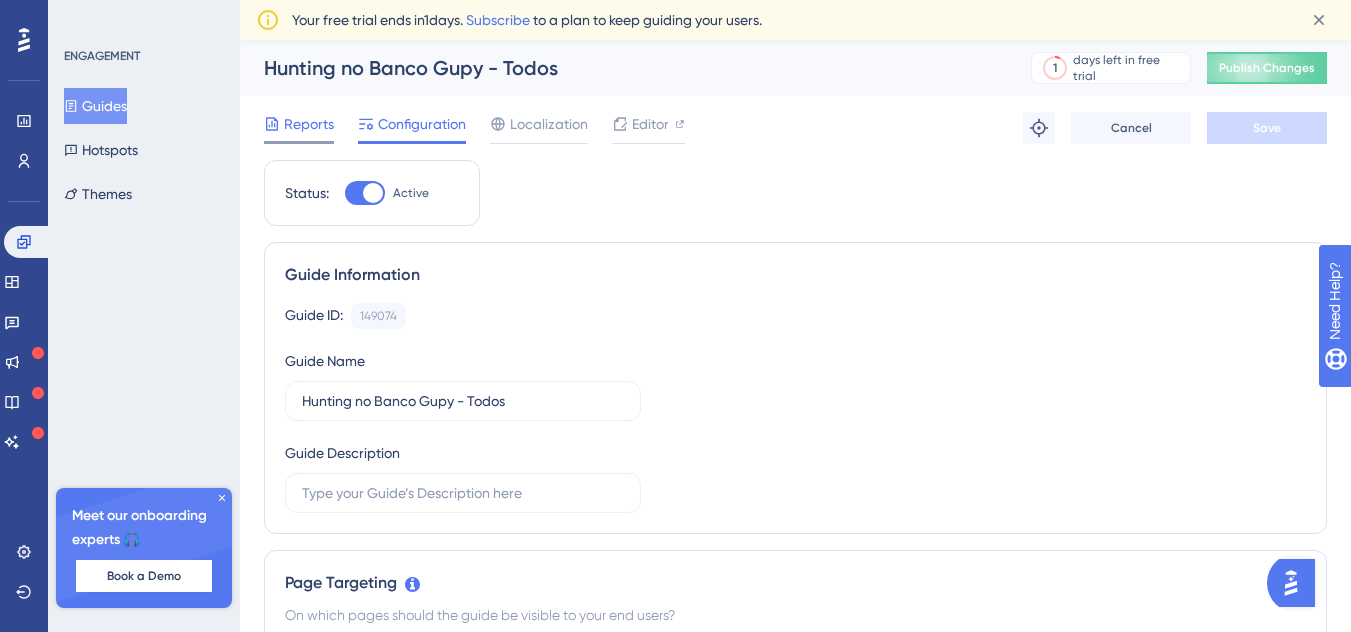 click on "Reports" at bounding box center (309, 124) 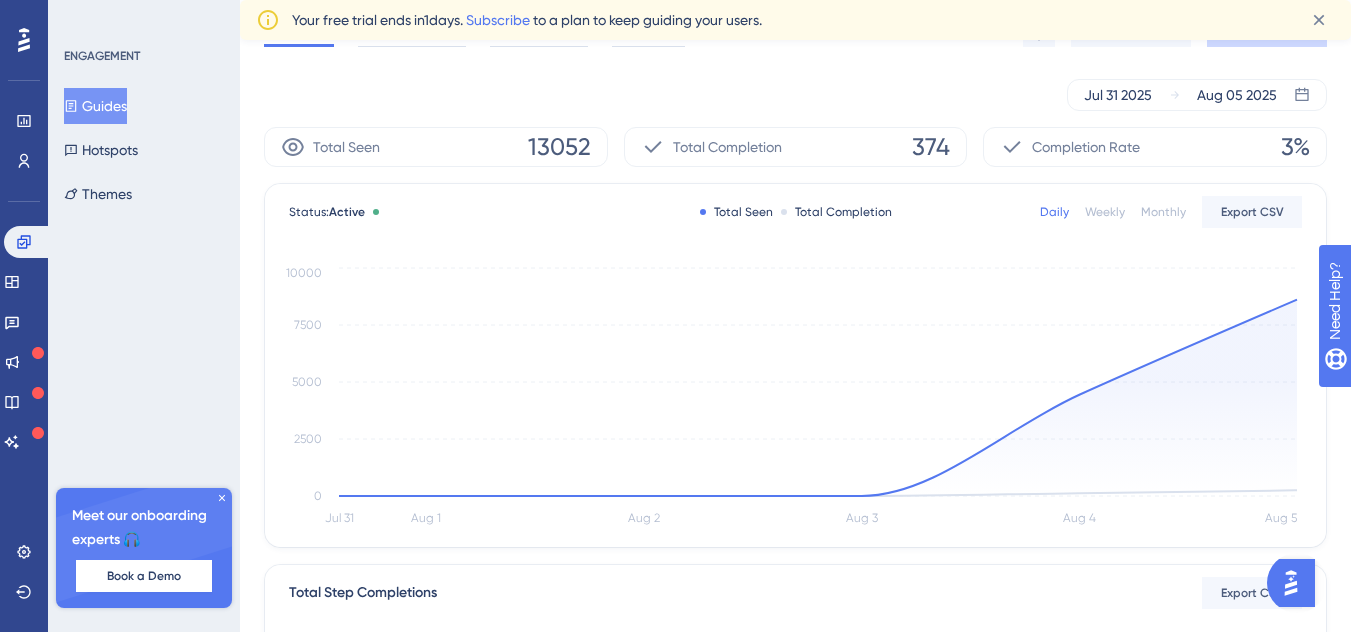 scroll, scrollTop: 0, scrollLeft: 0, axis: both 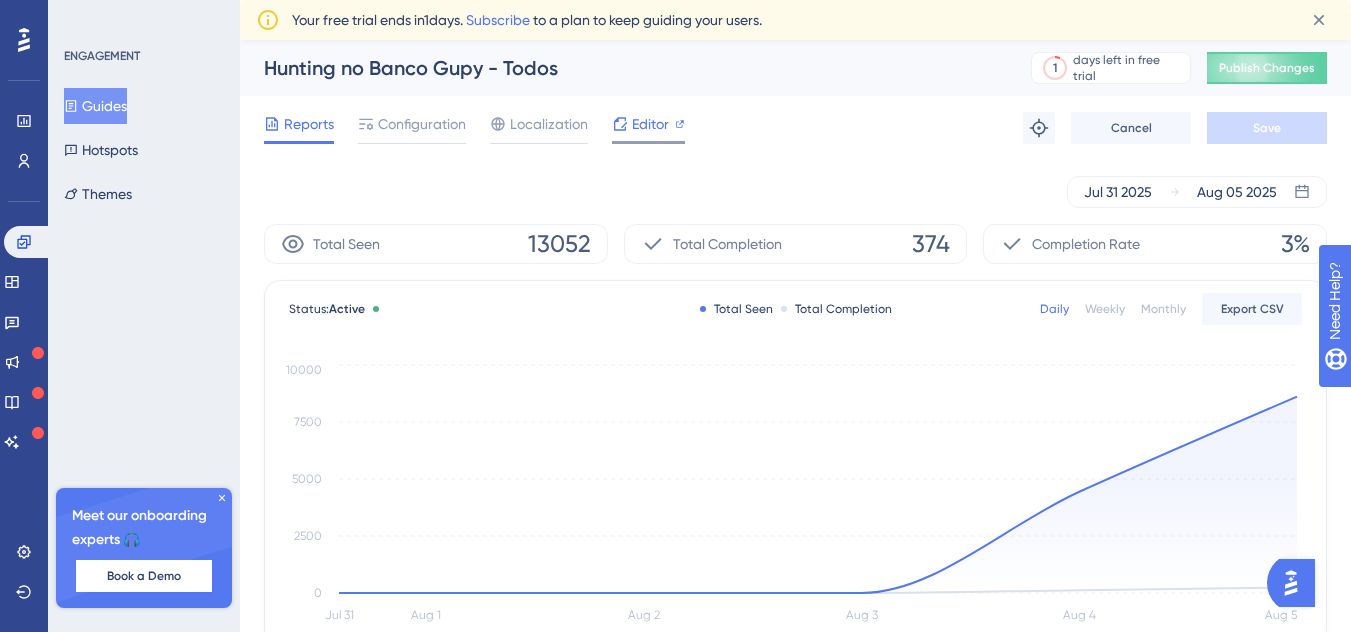 click on "Editor" at bounding box center (650, 124) 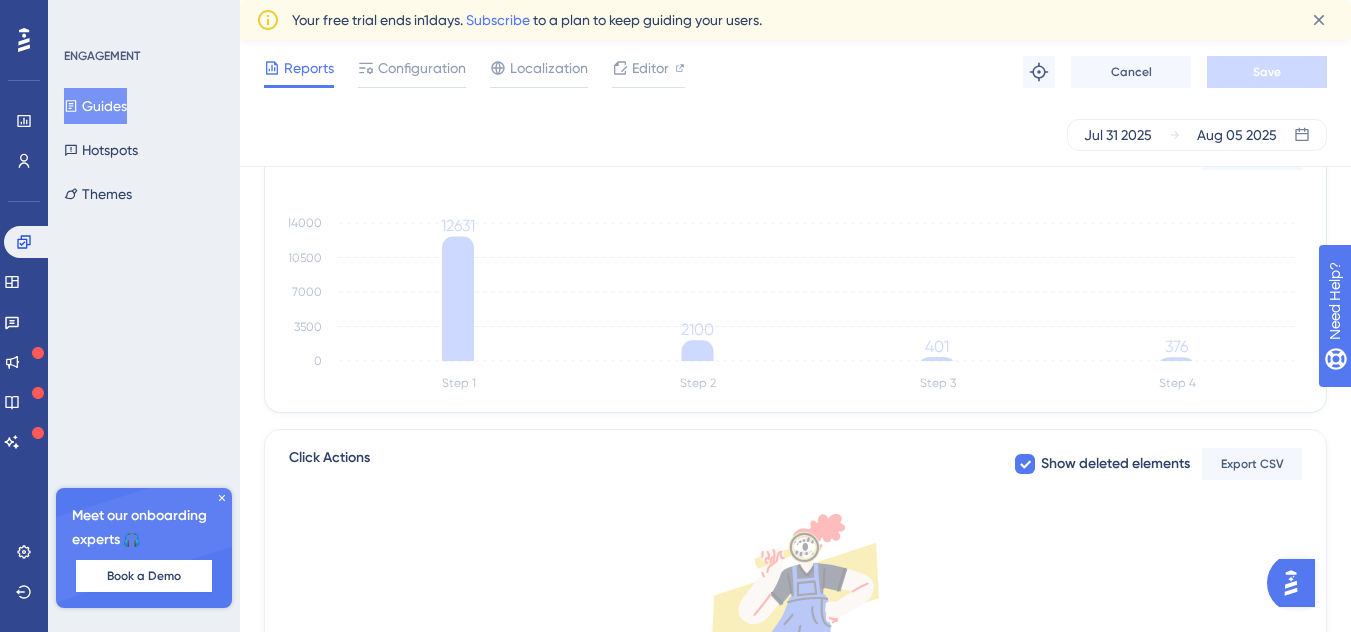 scroll, scrollTop: 527, scrollLeft: 15, axis: both 